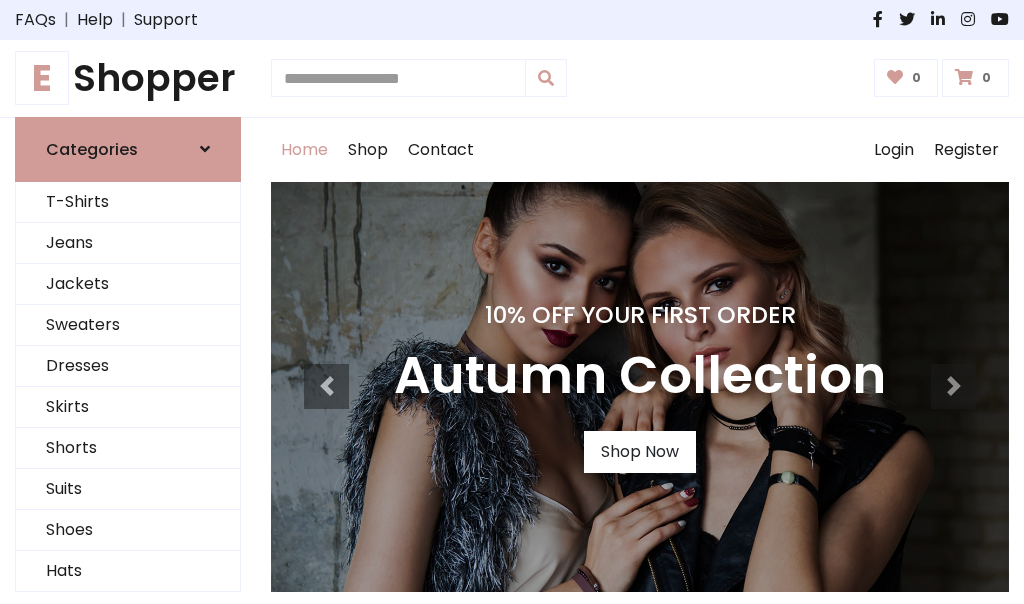 scroll, scrollTop: 0, scrollLeft: 0, axis: both 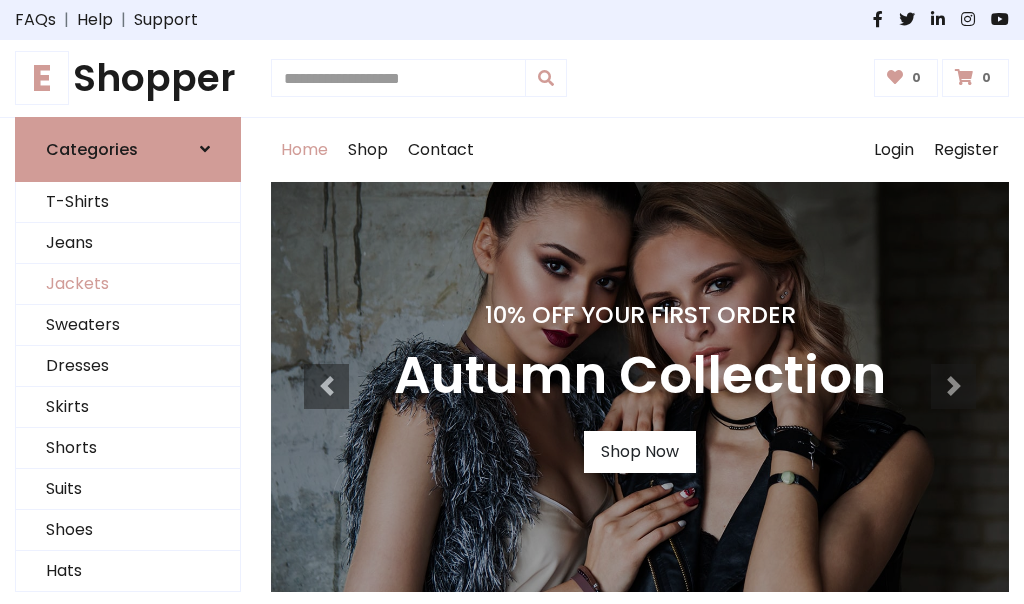 click on "Jackets" at bounding box center [128, 284] 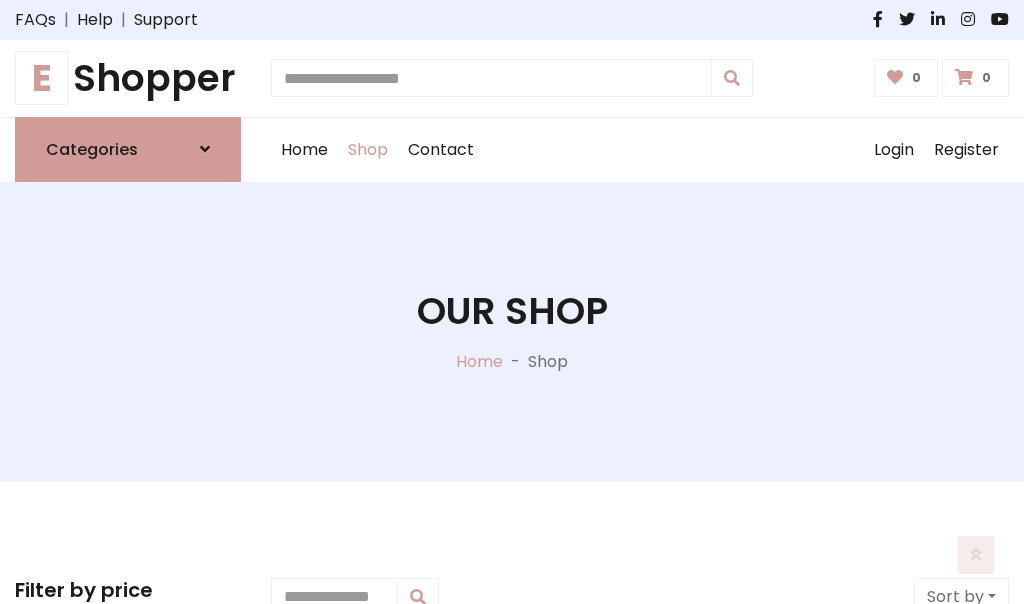 scroll, scrollTop: 904, scrollLeft: 0, axis: vertical 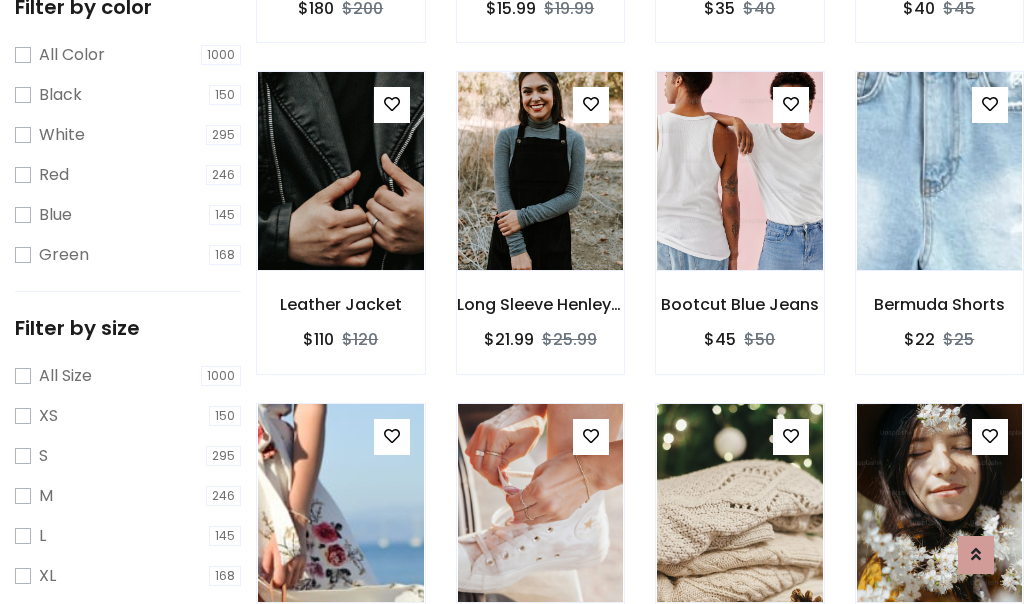 click at bounding box center [340, -160] 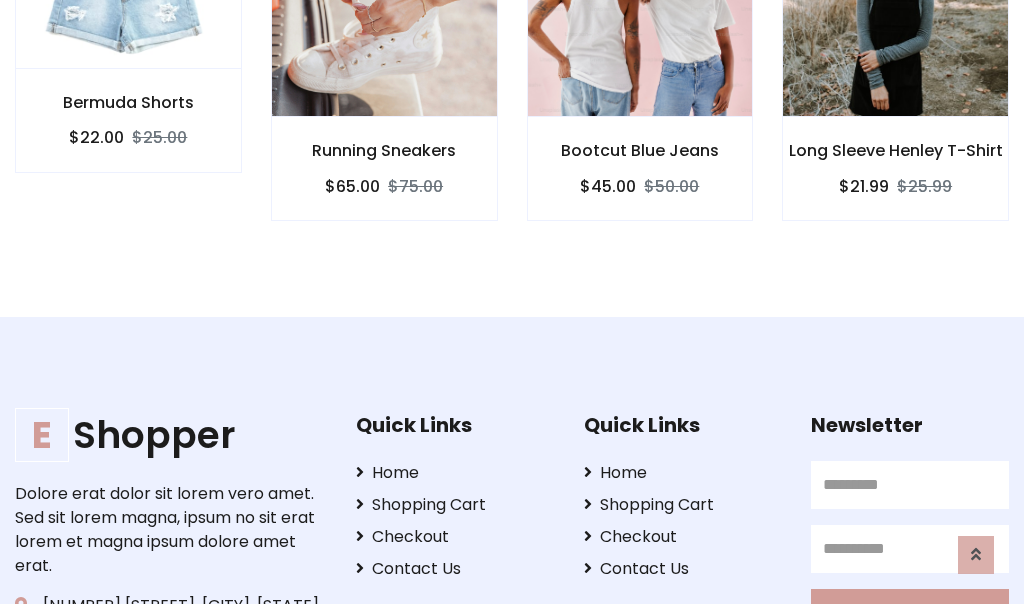 scroll, scrollTop: 0, scrollLeft: 0, axis: both 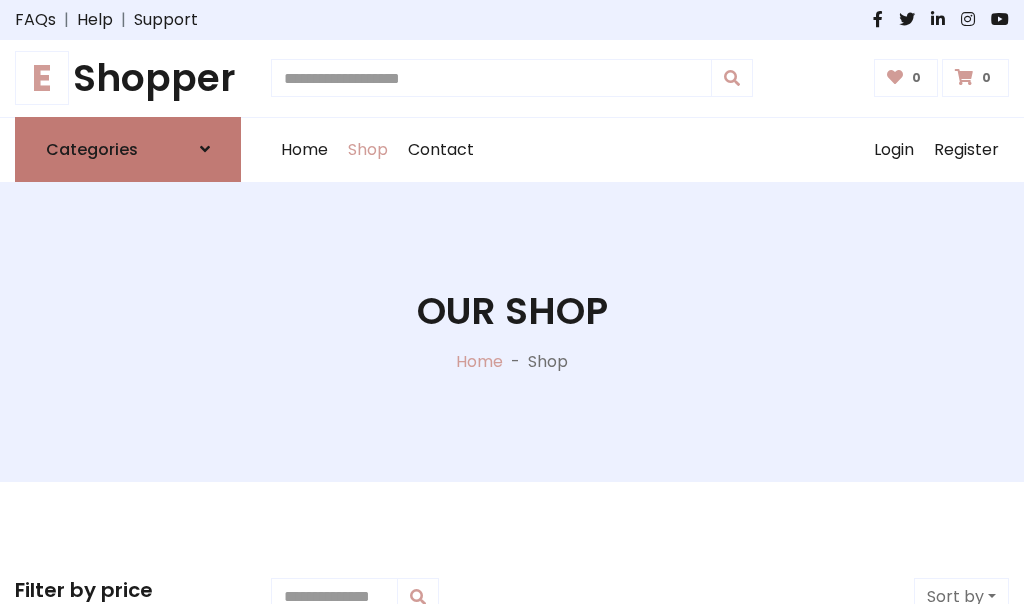 click on "Categories" at bounding box center [92, 149] 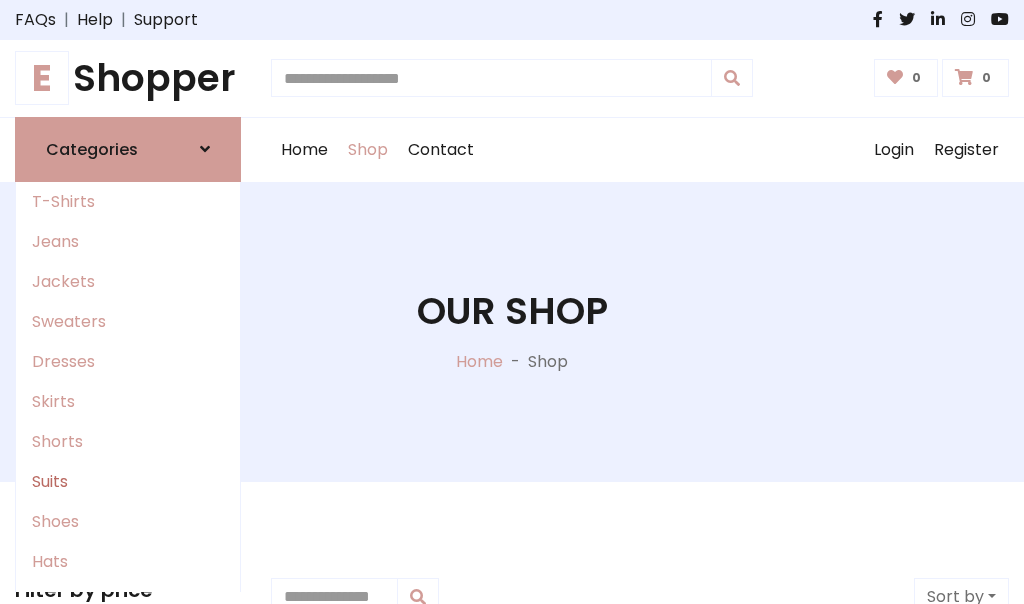 click on "Suits" at bounding box center [128, 482] 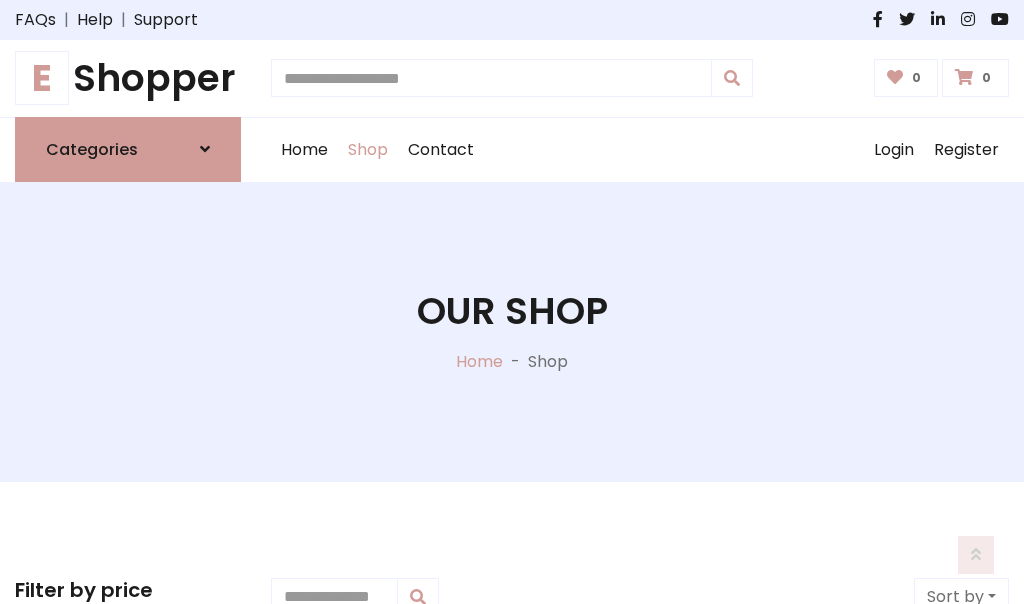 scroll, scrollTop: 1445, scrollLeft: 0, axis: vertical 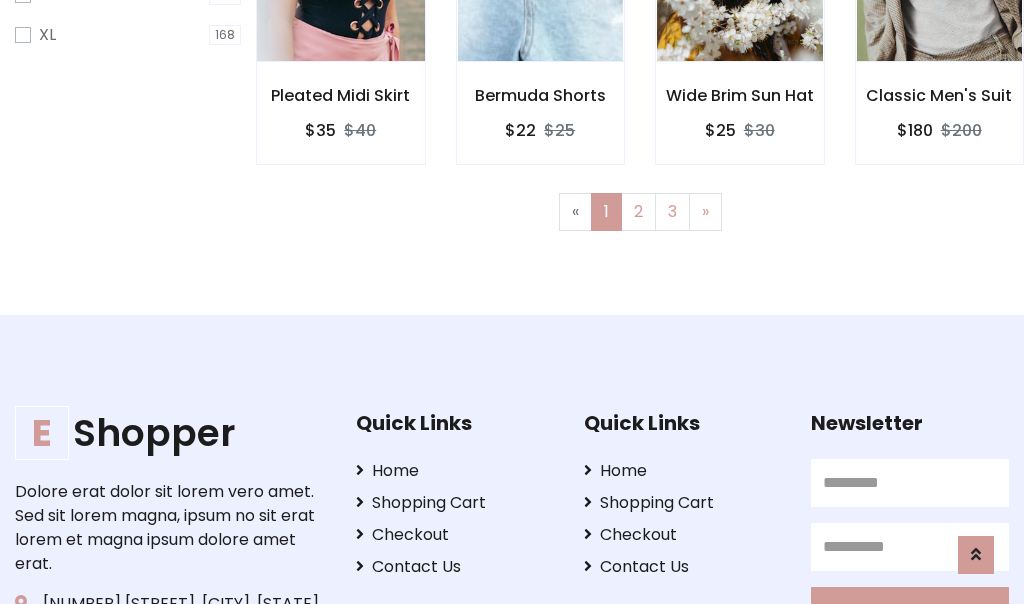 click at bounding box center [340, -38] 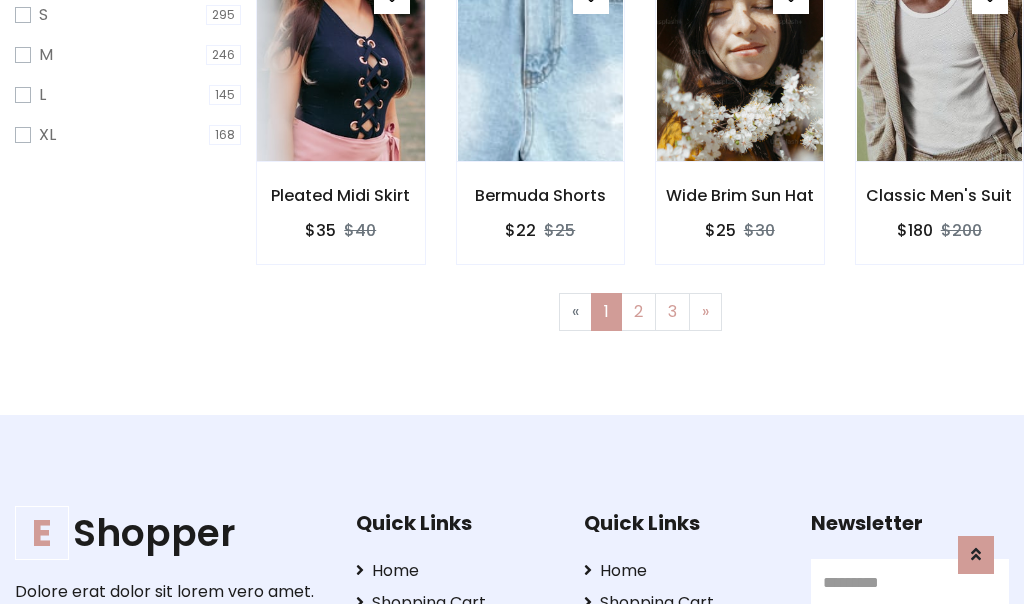 scroll, scrollTop: 100, scrollLeft: 0, axis: vertical 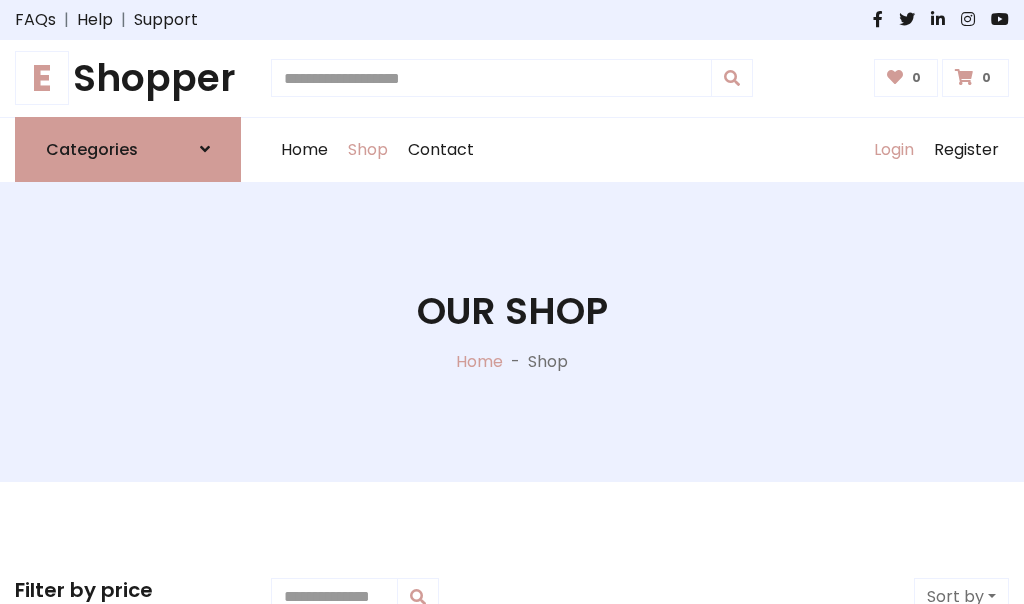 click on "Login" at bounding box center (894, 150) 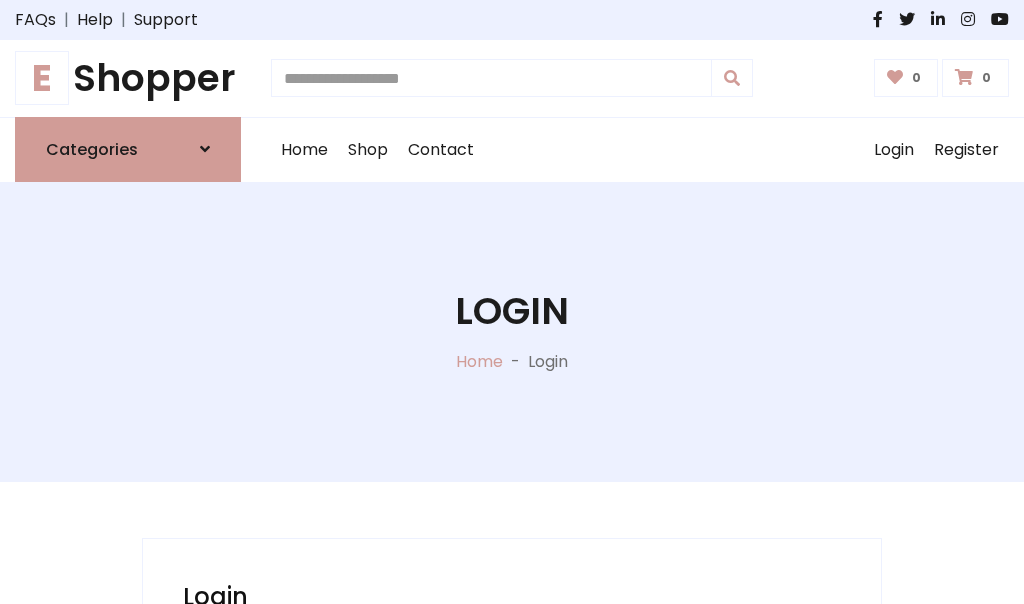 scroll, scrollTop: 0, scrollLeft: 0, axis: both 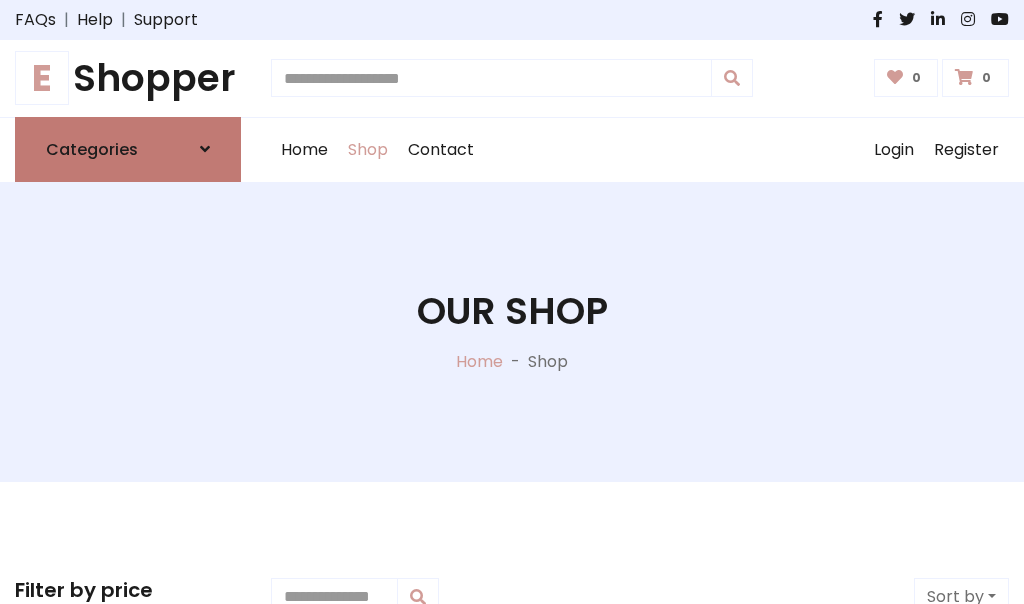 click at bounding box center (205, 149) 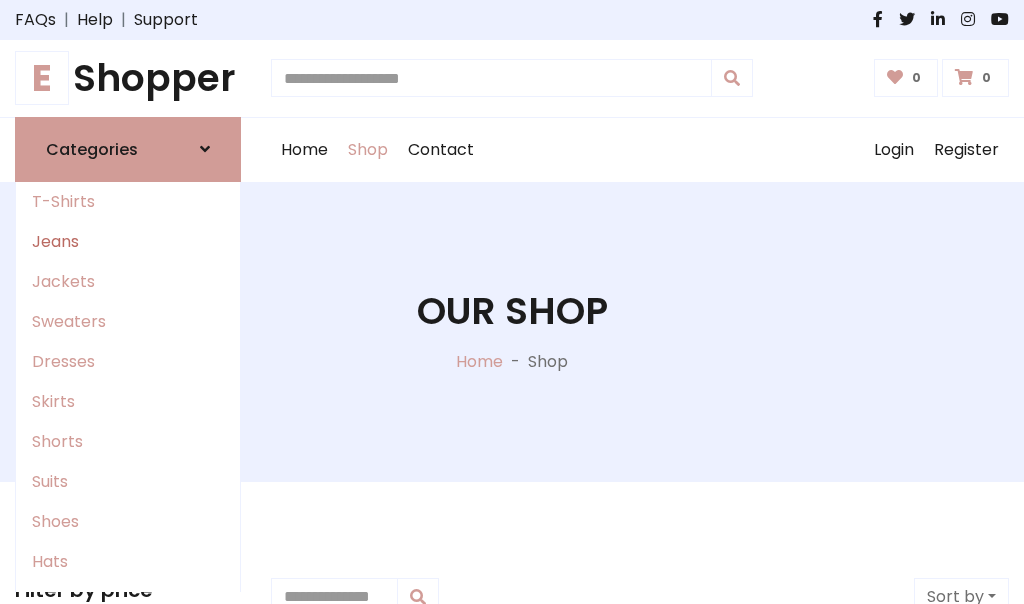 click on "Jeans" at bounding box center [128, 242] 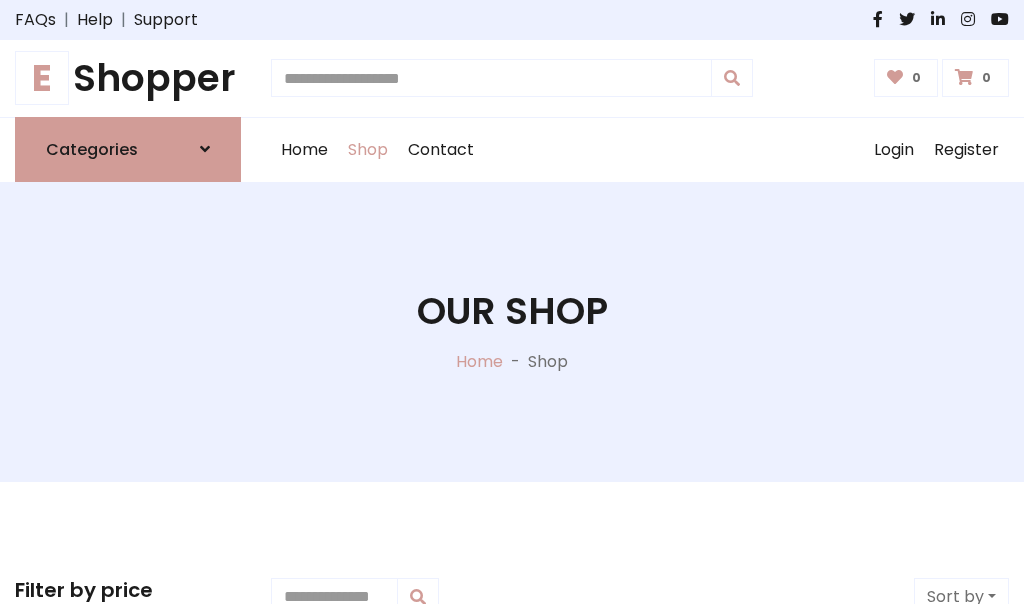 scroll, scrollTop: 0, scrollLeft: 0, axis: both 